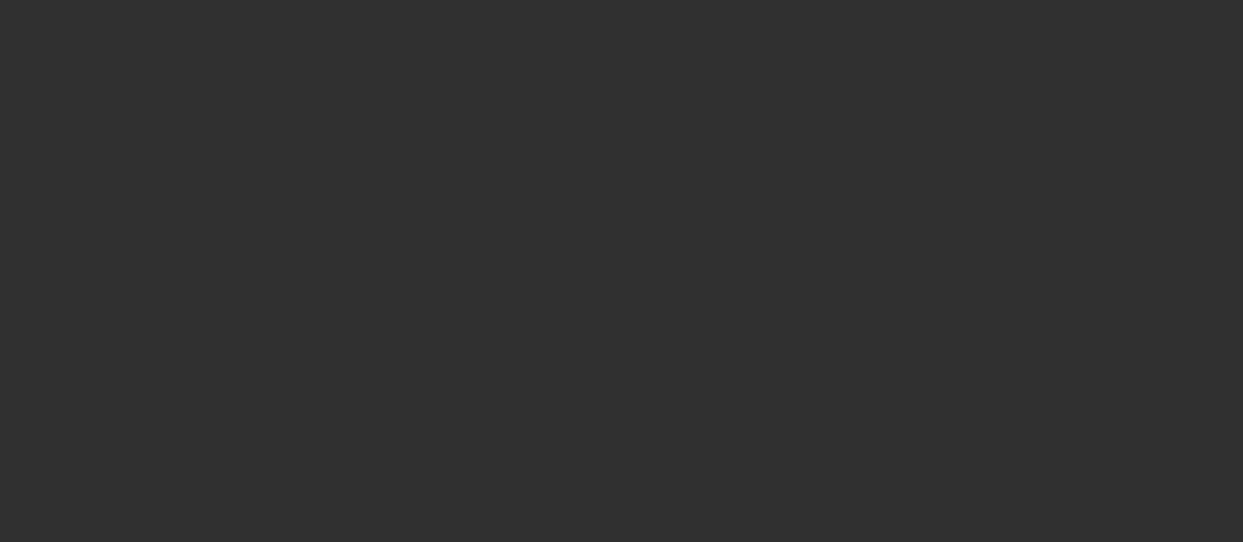 scroll, scrollTop: 0, scrollLeft: 0, axis: both 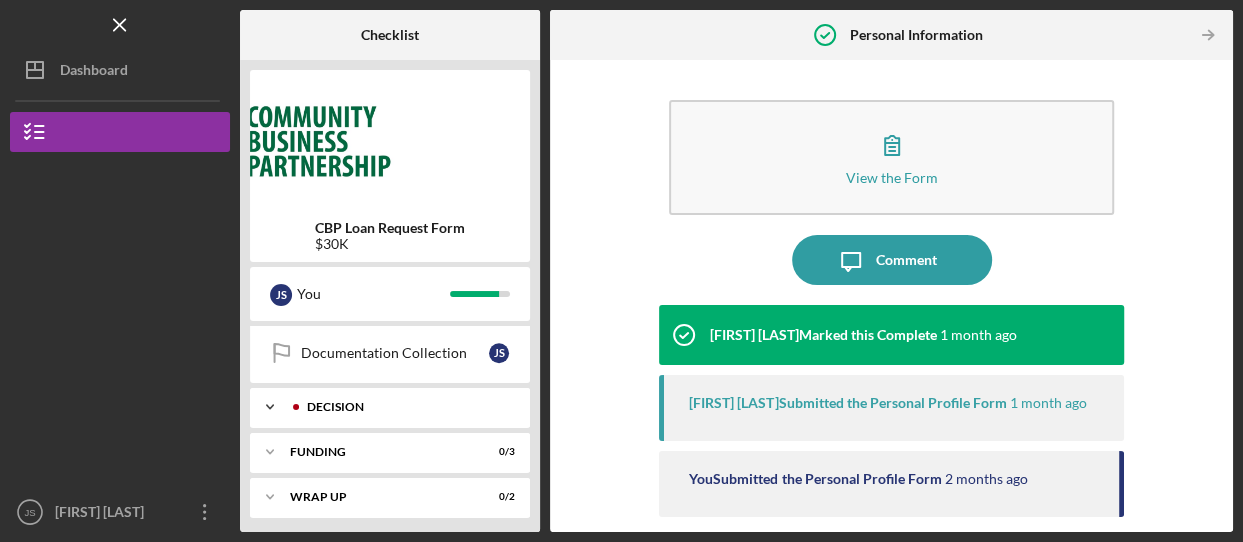 click on "Decision" at bounding box center [406, 407] 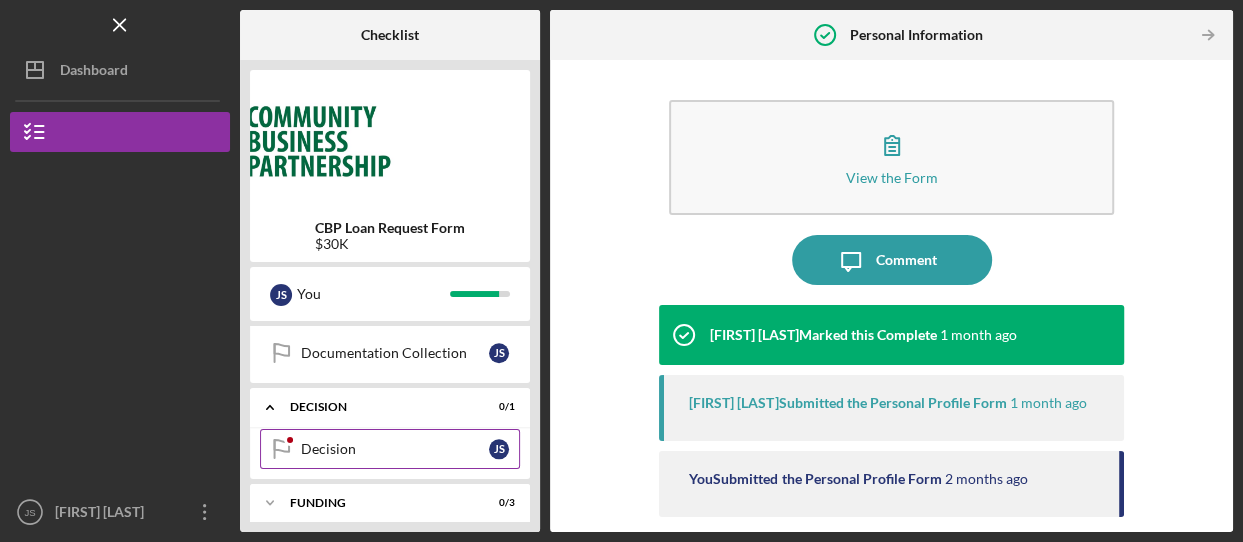 click on "Decision" at bounding box center (395, 449) 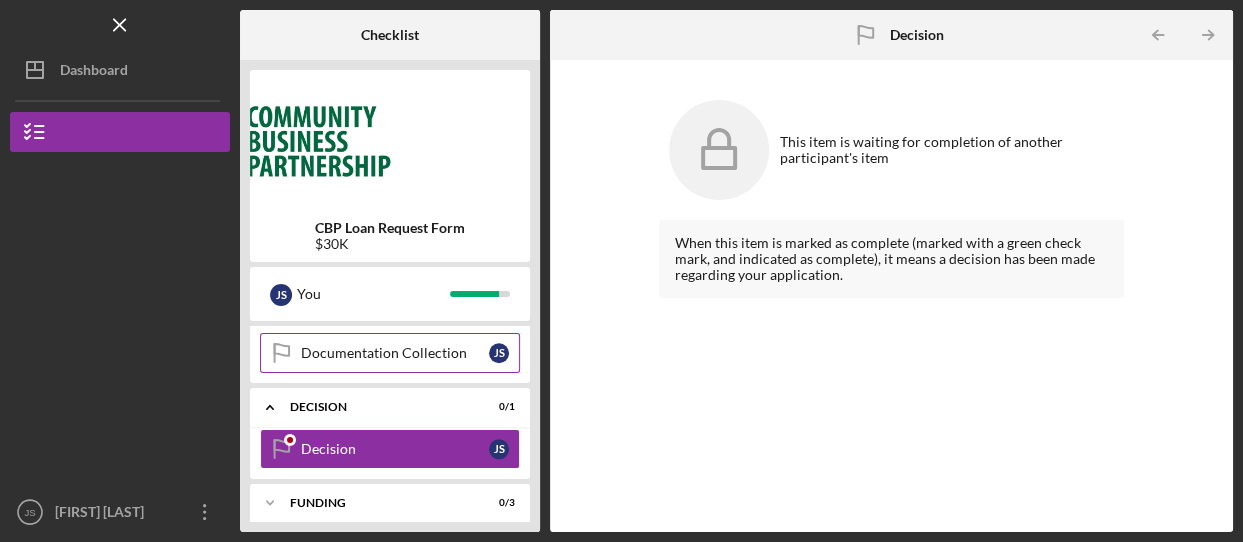click on "Documentation Collection" at bounding box center [395, 353] 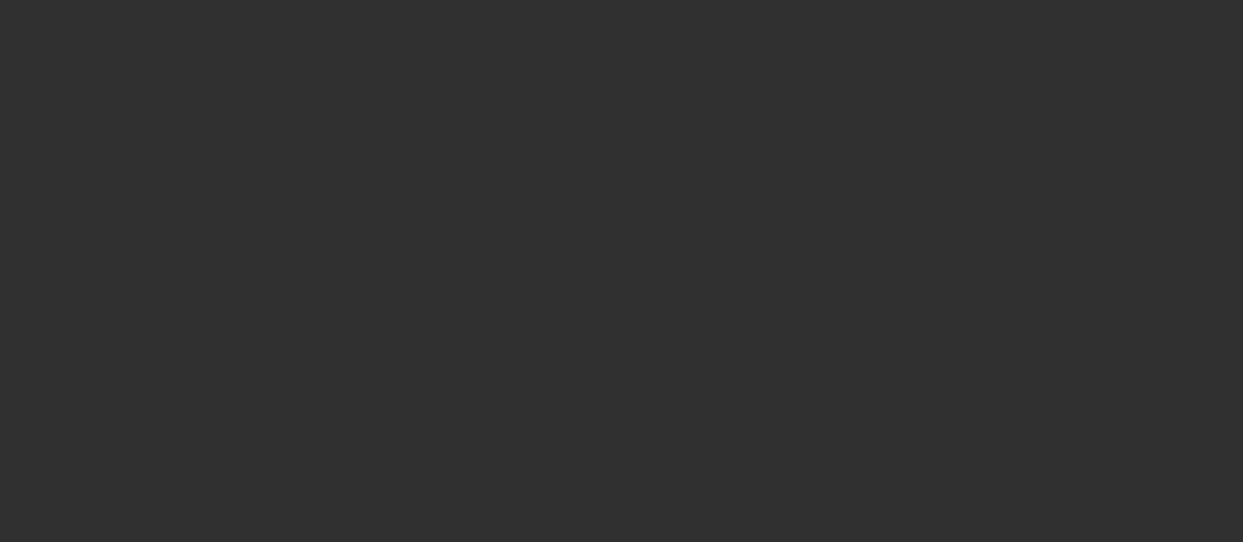 scroll, scrollTop: 0, scrollLeft: 0, axis: both 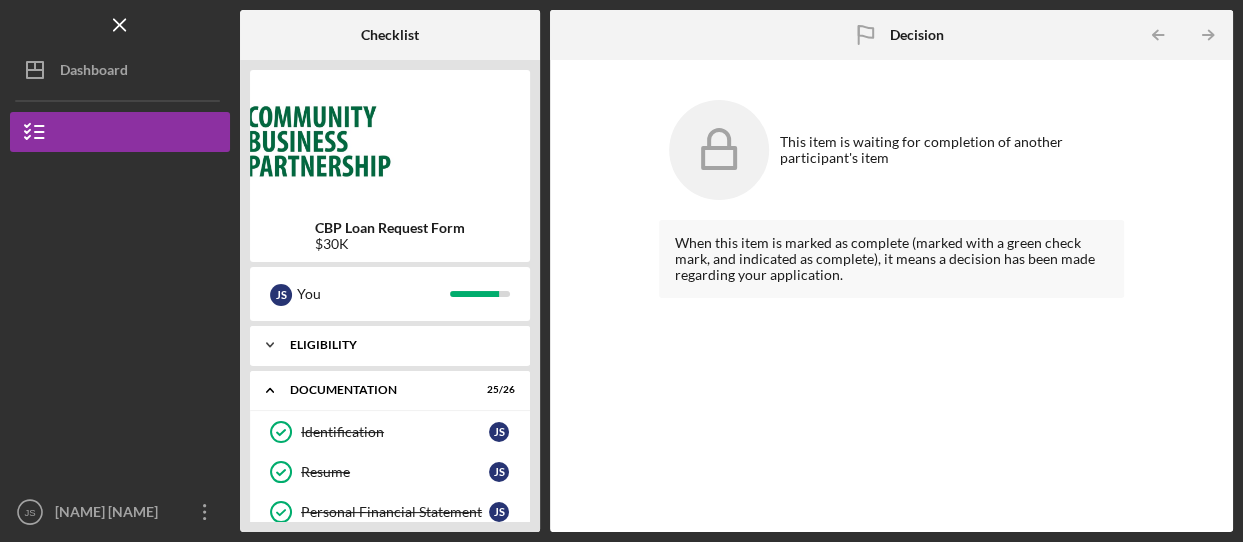 click on "Eligibility" at bounding box center [397, 345] 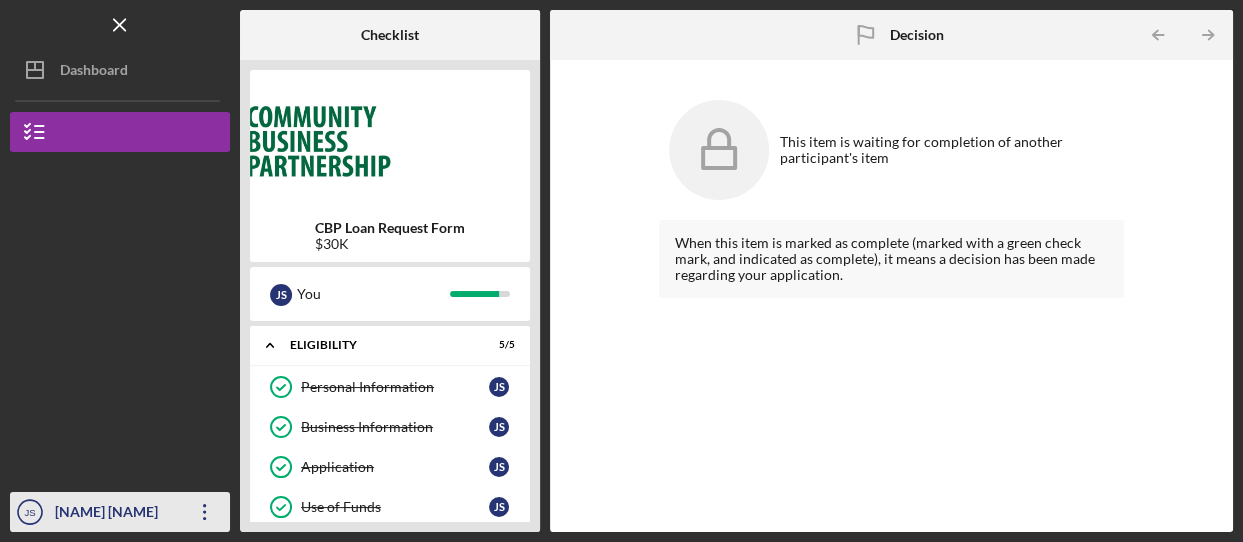 click on "Icon/Overflow" 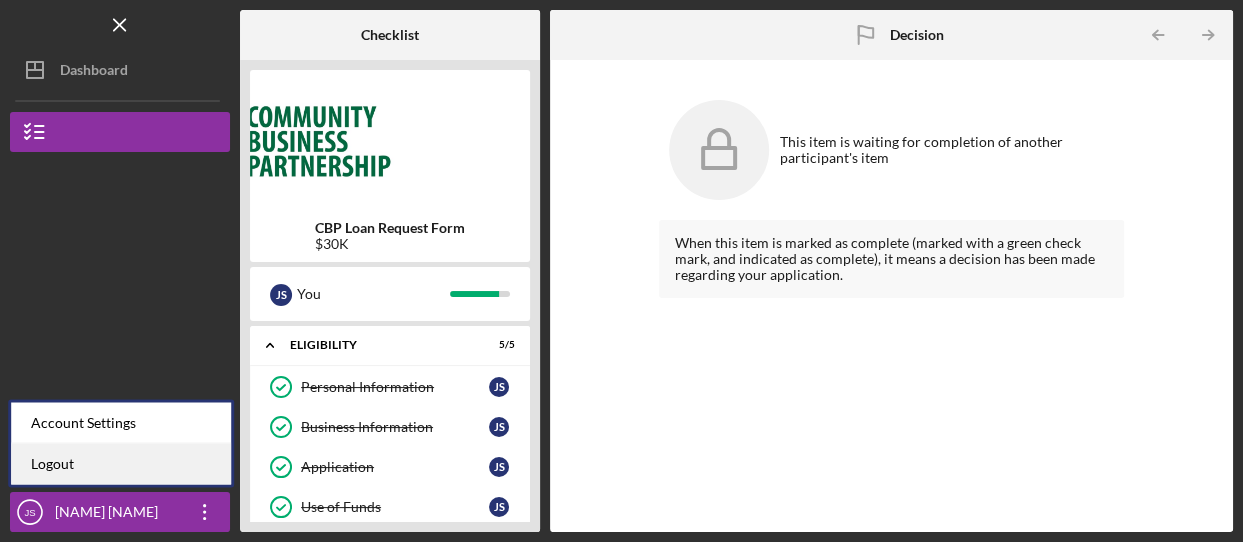 click on "Logout" at bounding box center (121, 463) 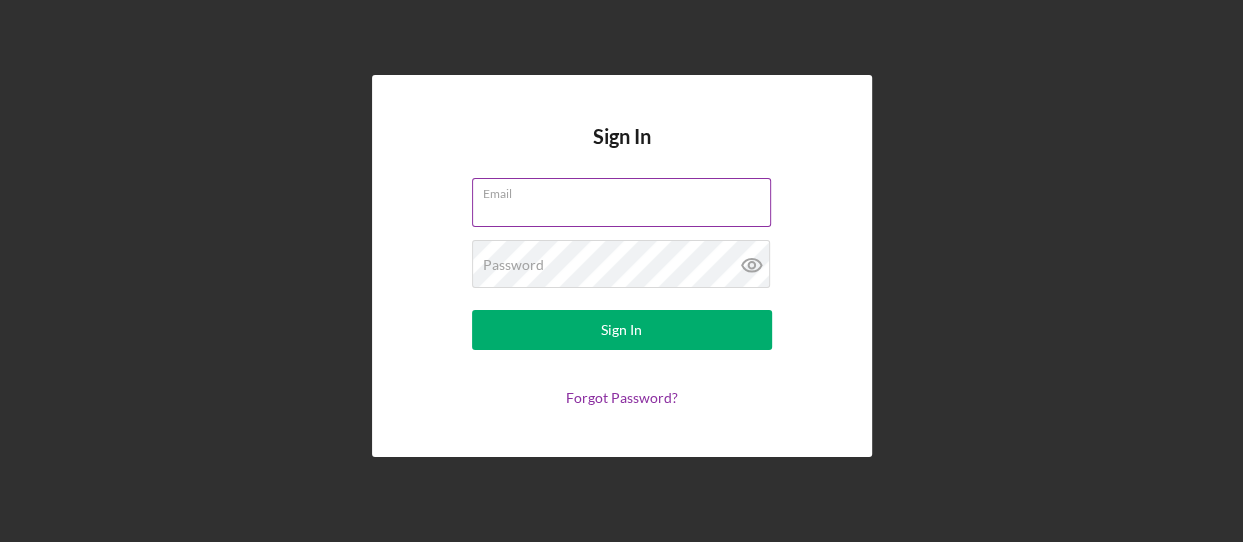 click on "Email" at bounding box center [621, 202] 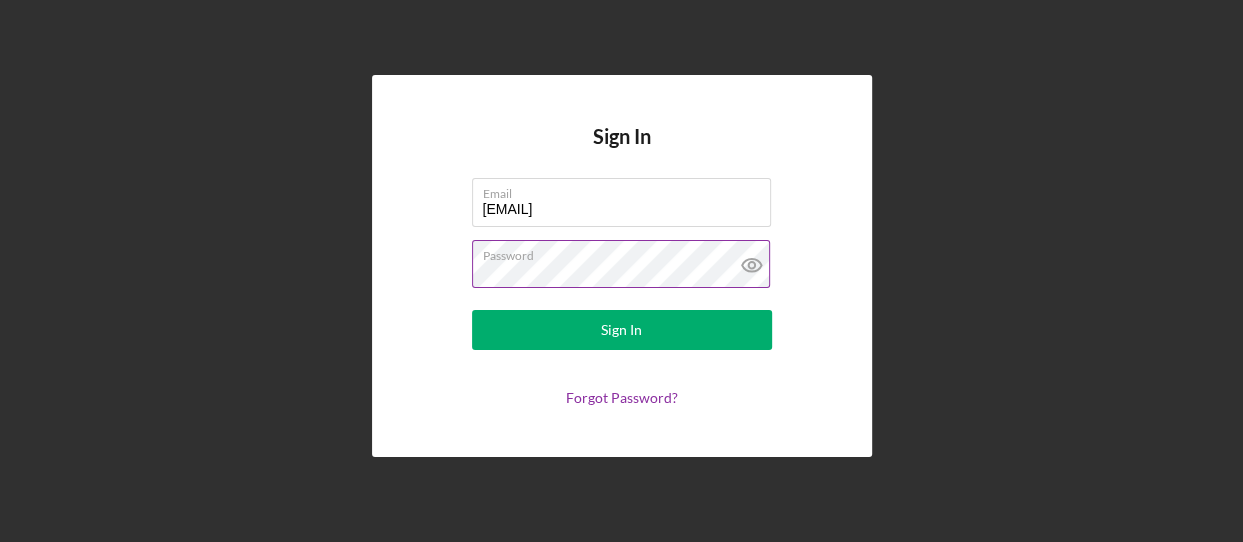 click 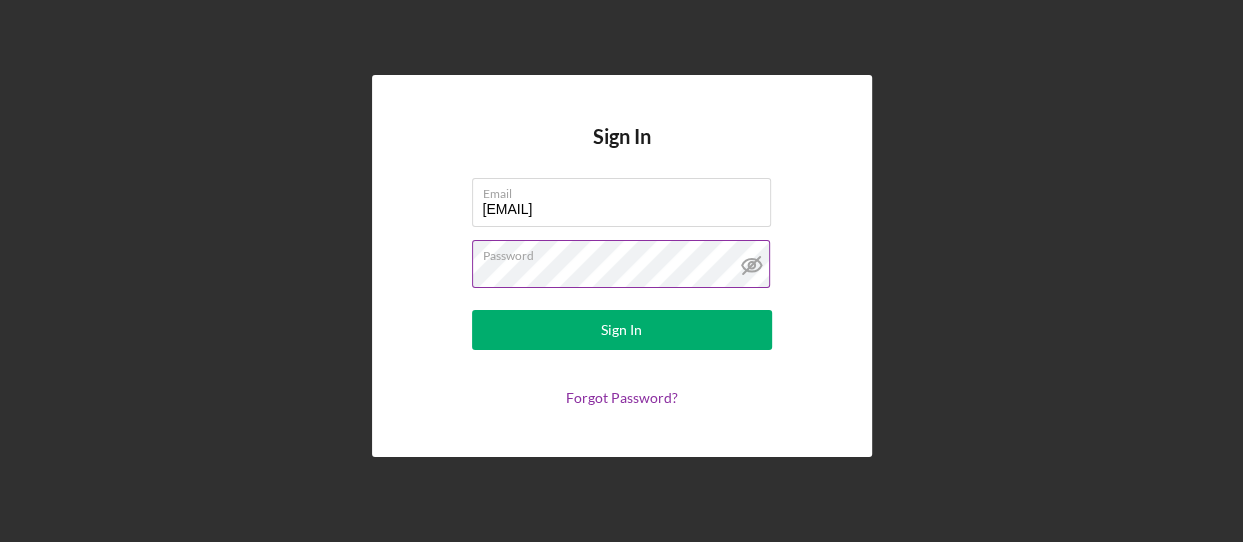 click 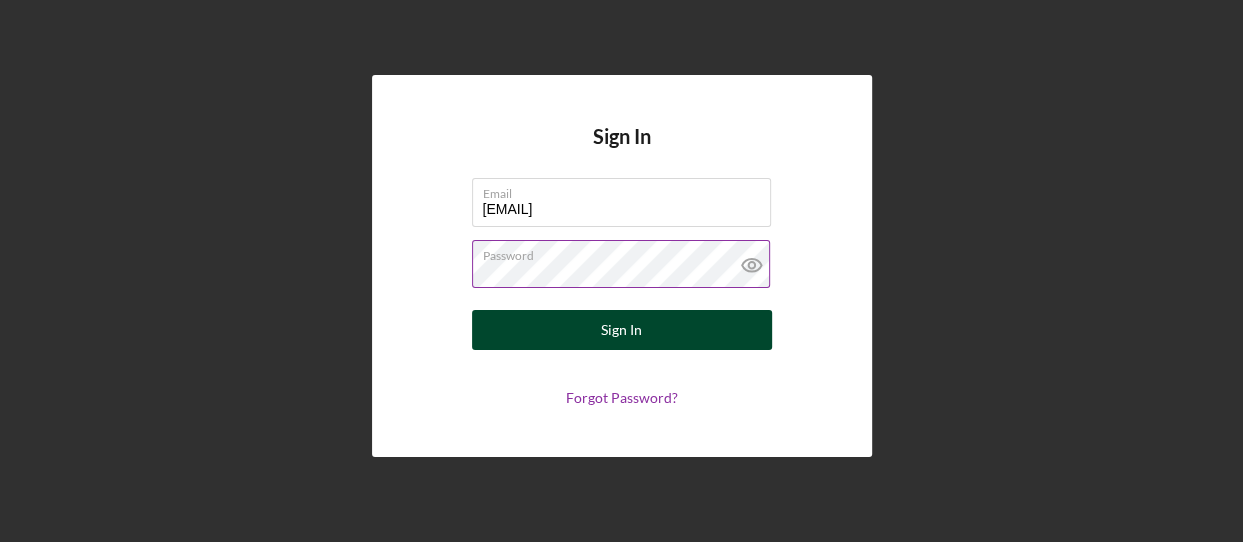 click on "Sign In" at bounding box center (621, 330) 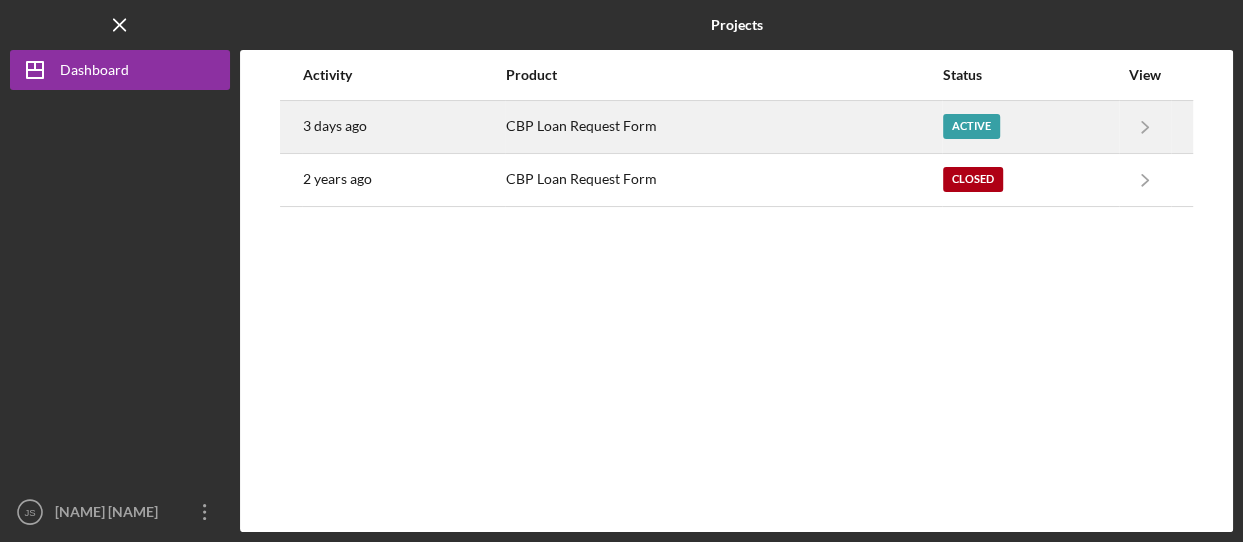 click on "Active" at bounding box center (971, 126) 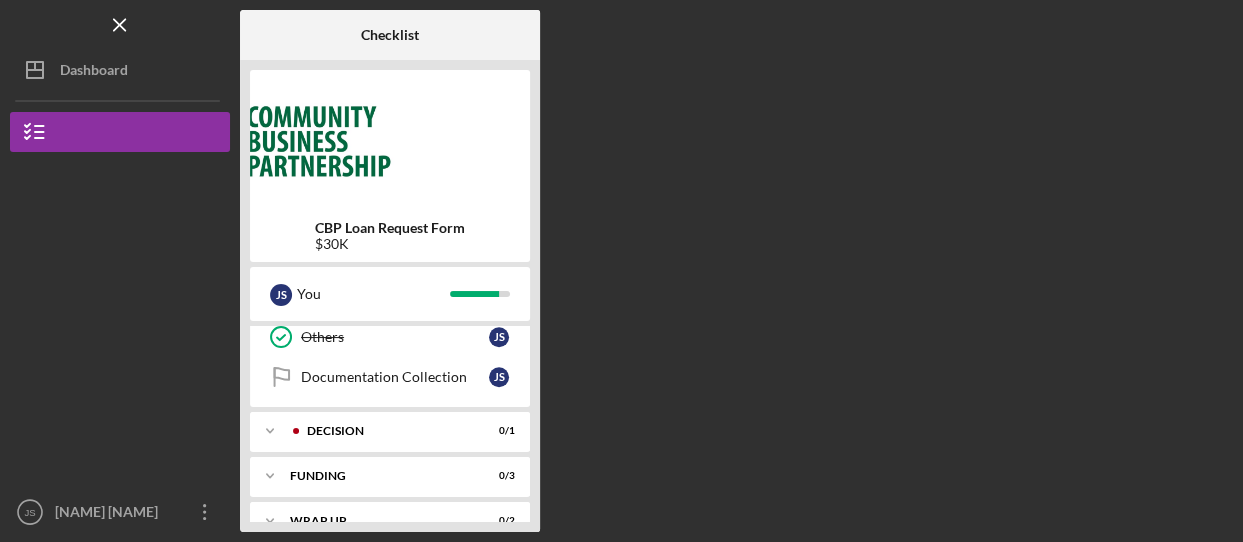 scroll, scrollTop: 1080, scrollLeft: 0, axis: vertical 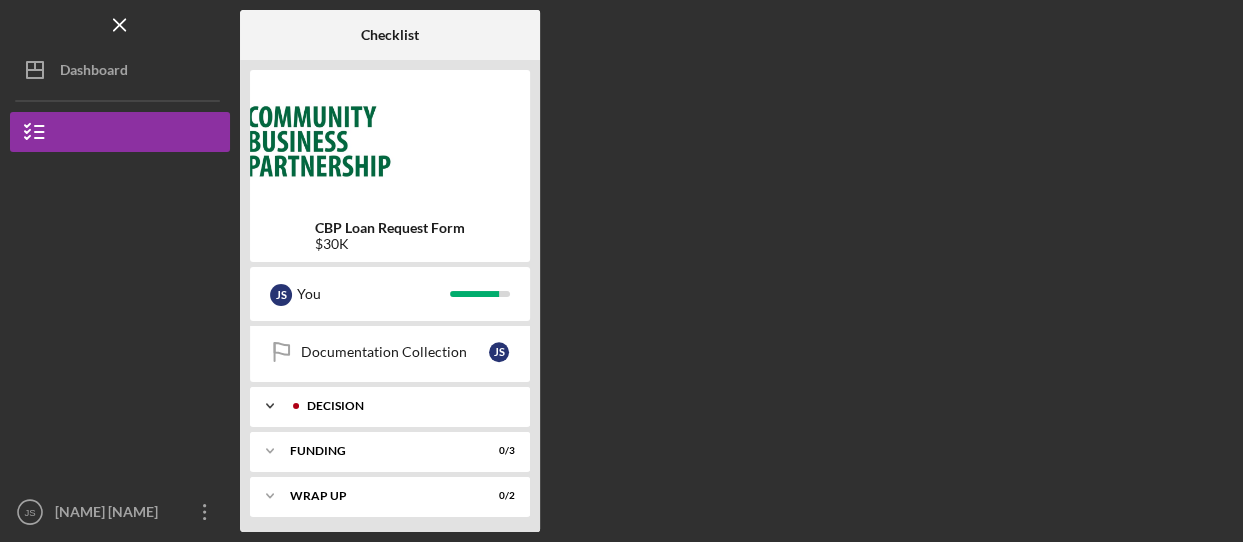 click on "Icon/Expander" 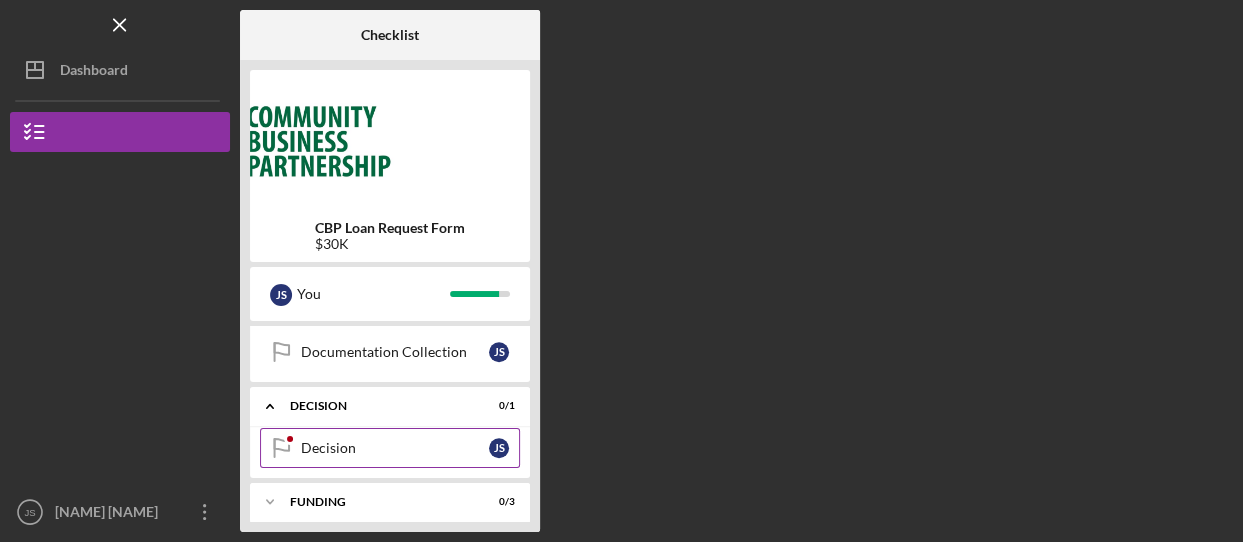 click at bounding box center (290, 439) 